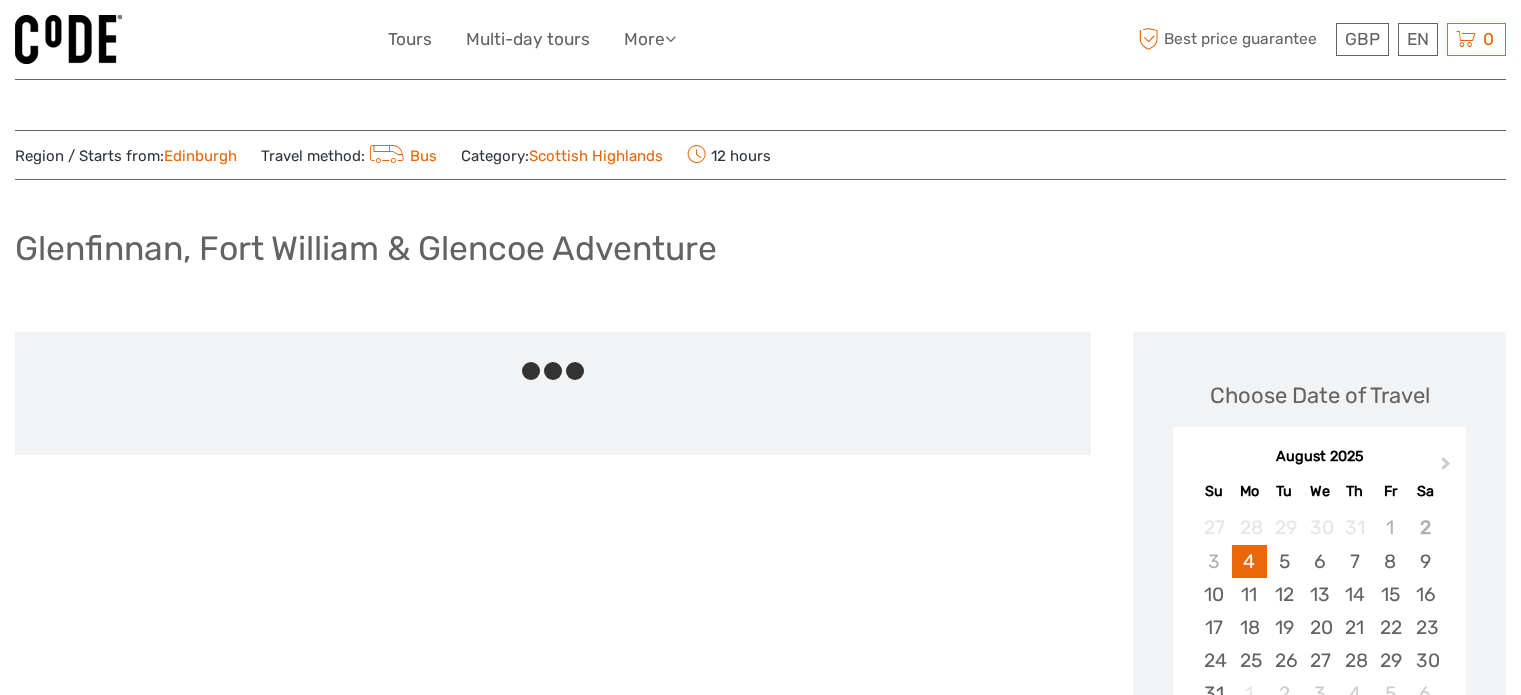 scroll, scrollTop: 0, scrollLeft: 0, axis: both 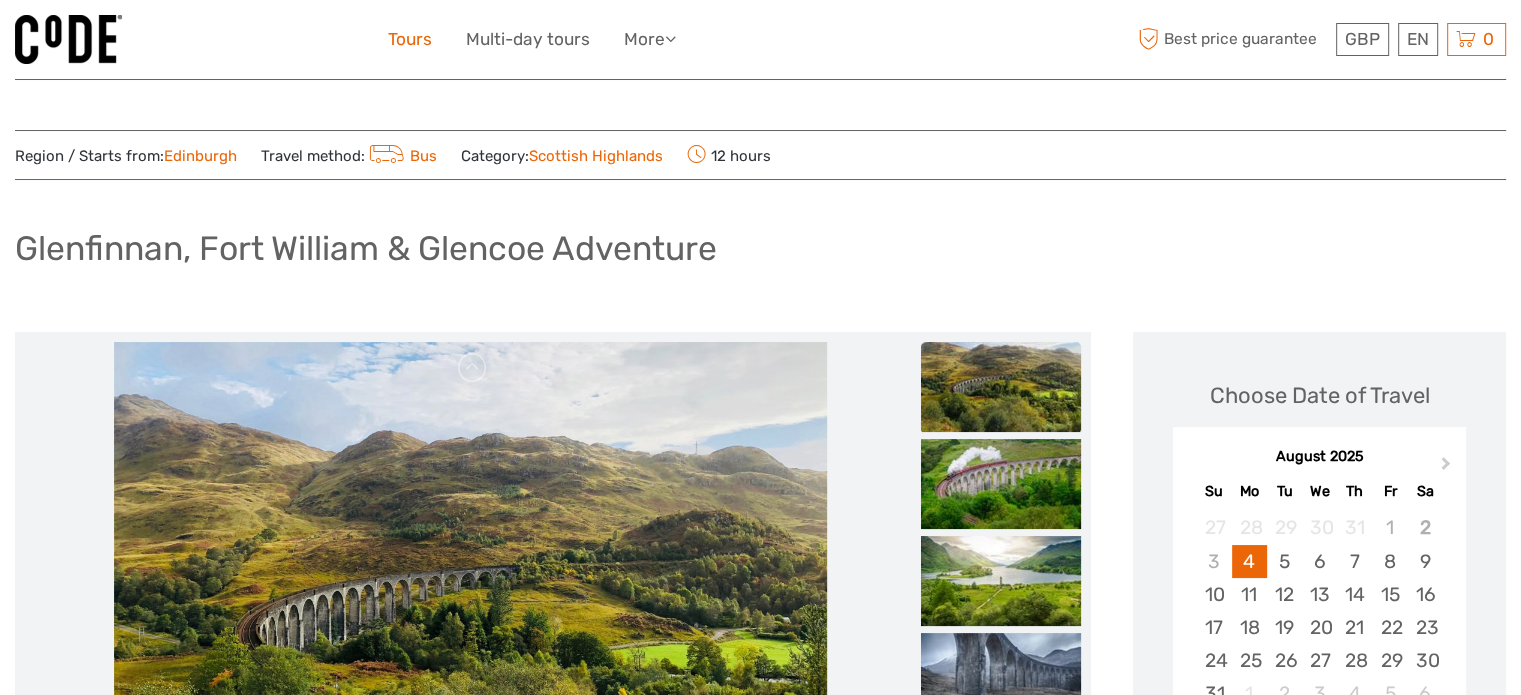 click on "Tours" at bounding box center (410, 39) 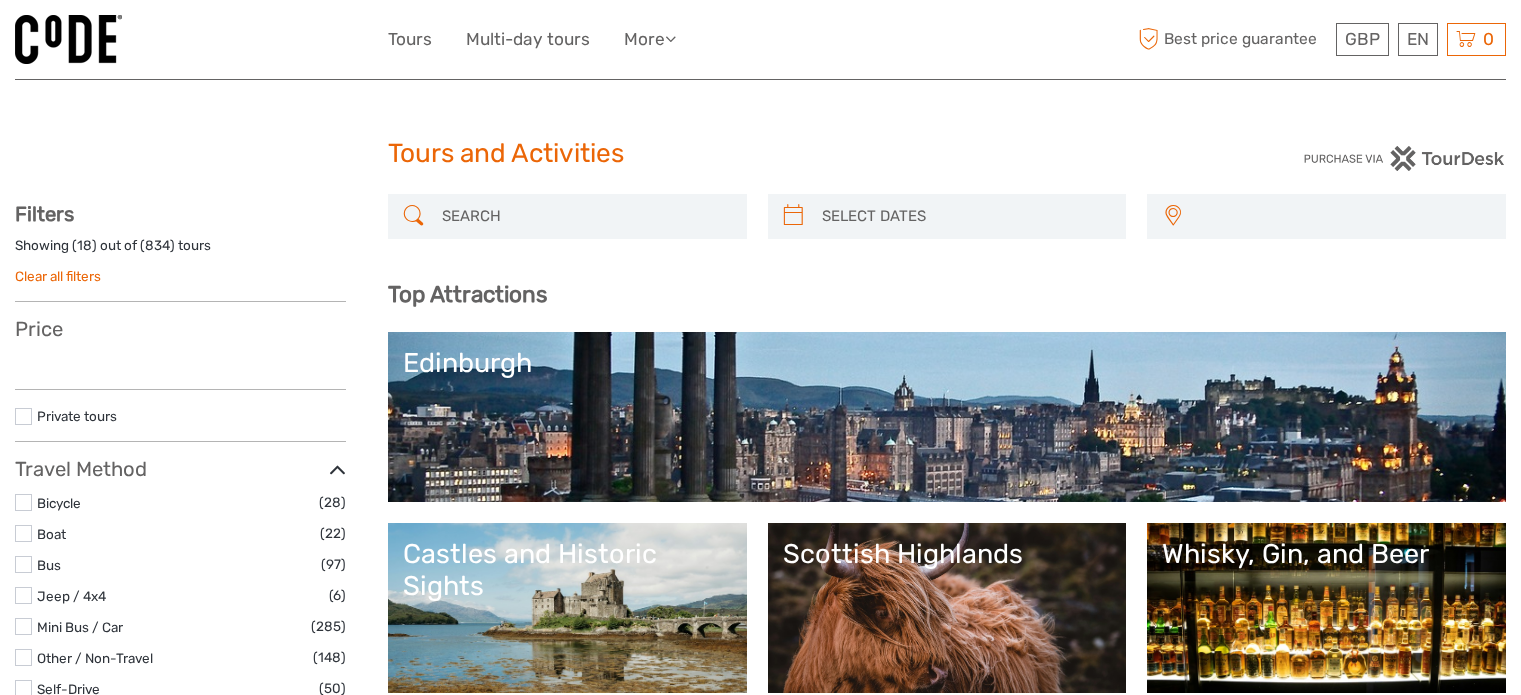 select 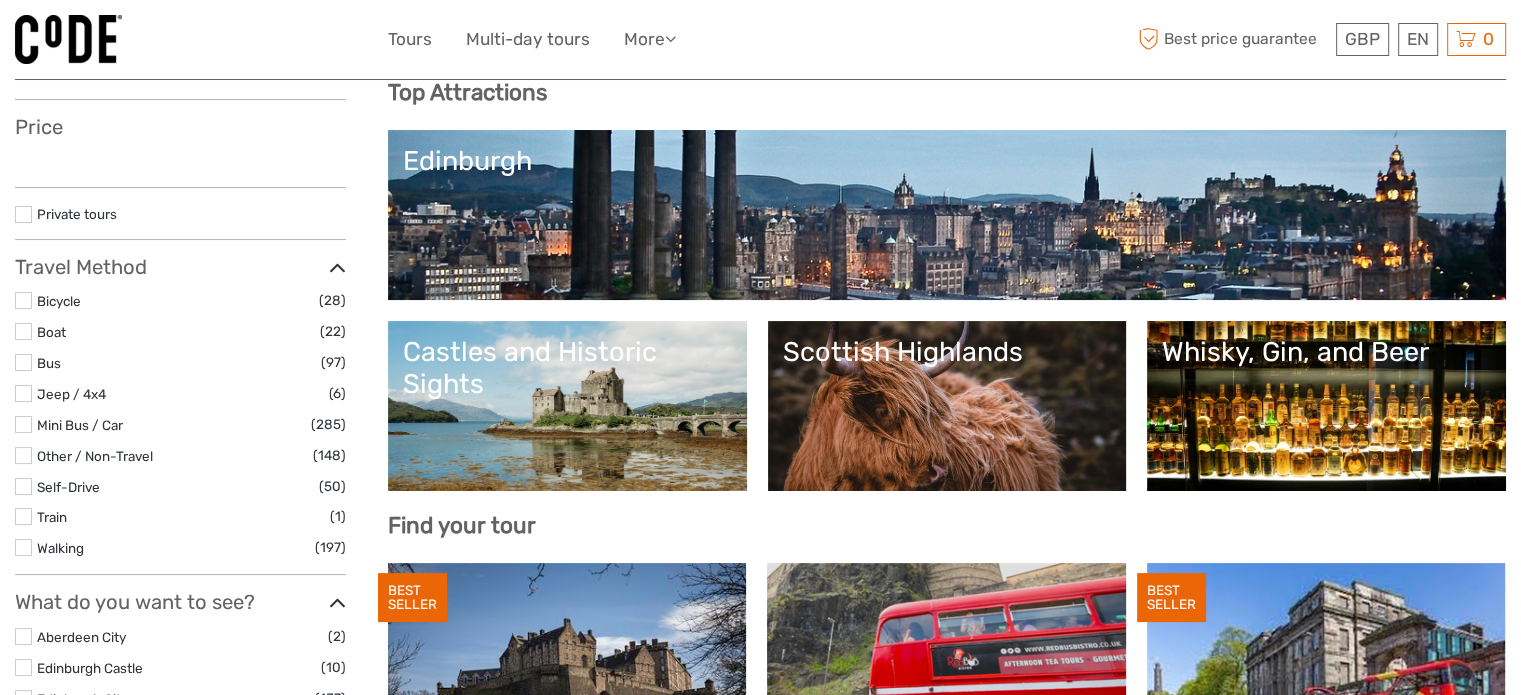 select 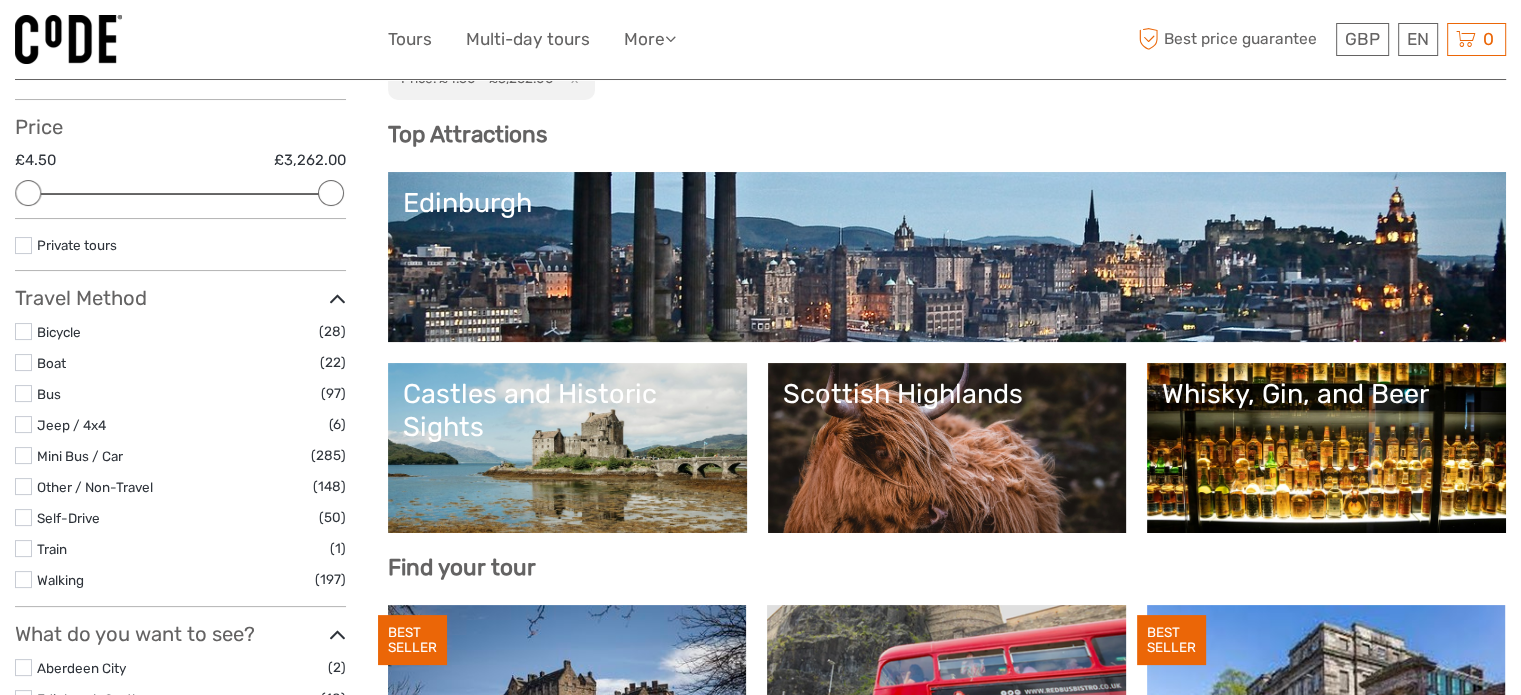 scroll, scrollTop: 215, scrollLeft: 0, axis: vertical 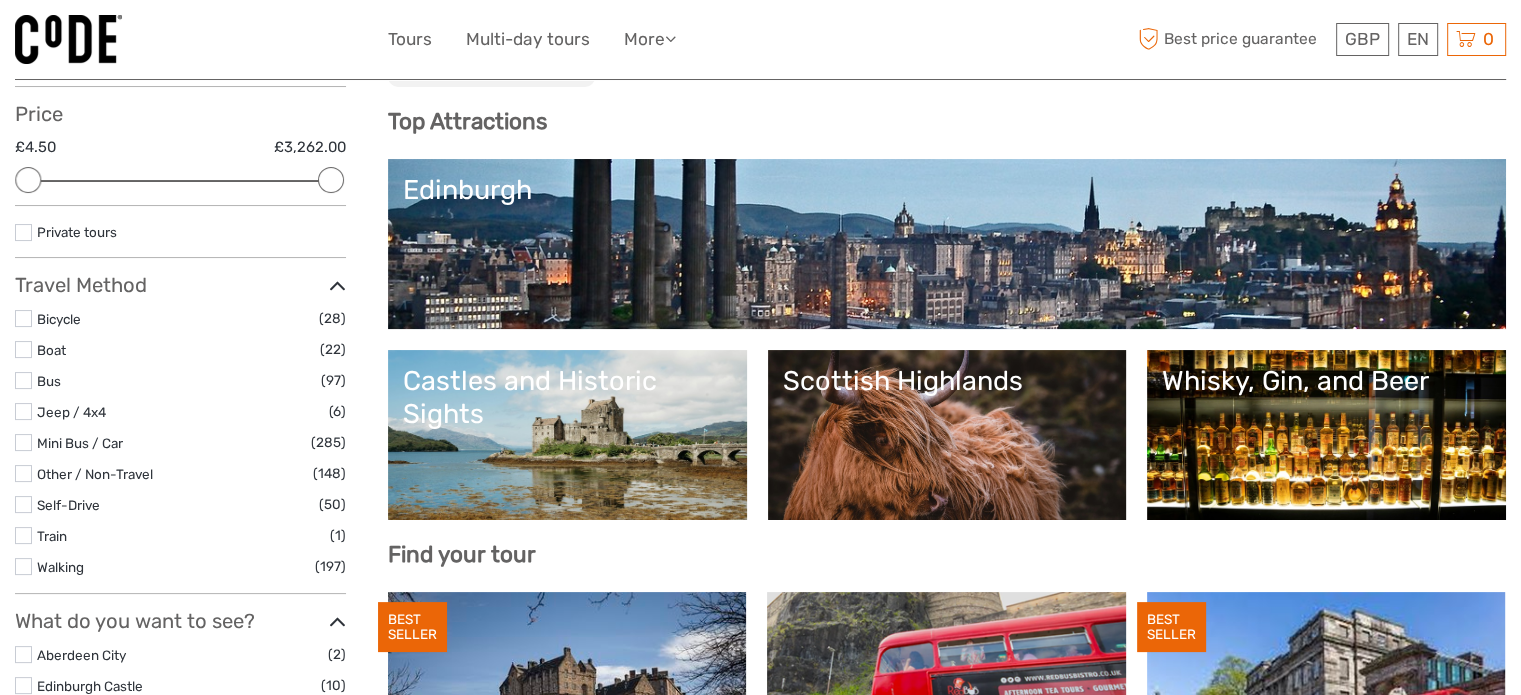 click on "Scottish Highlands" at bounding box center (947, 435) 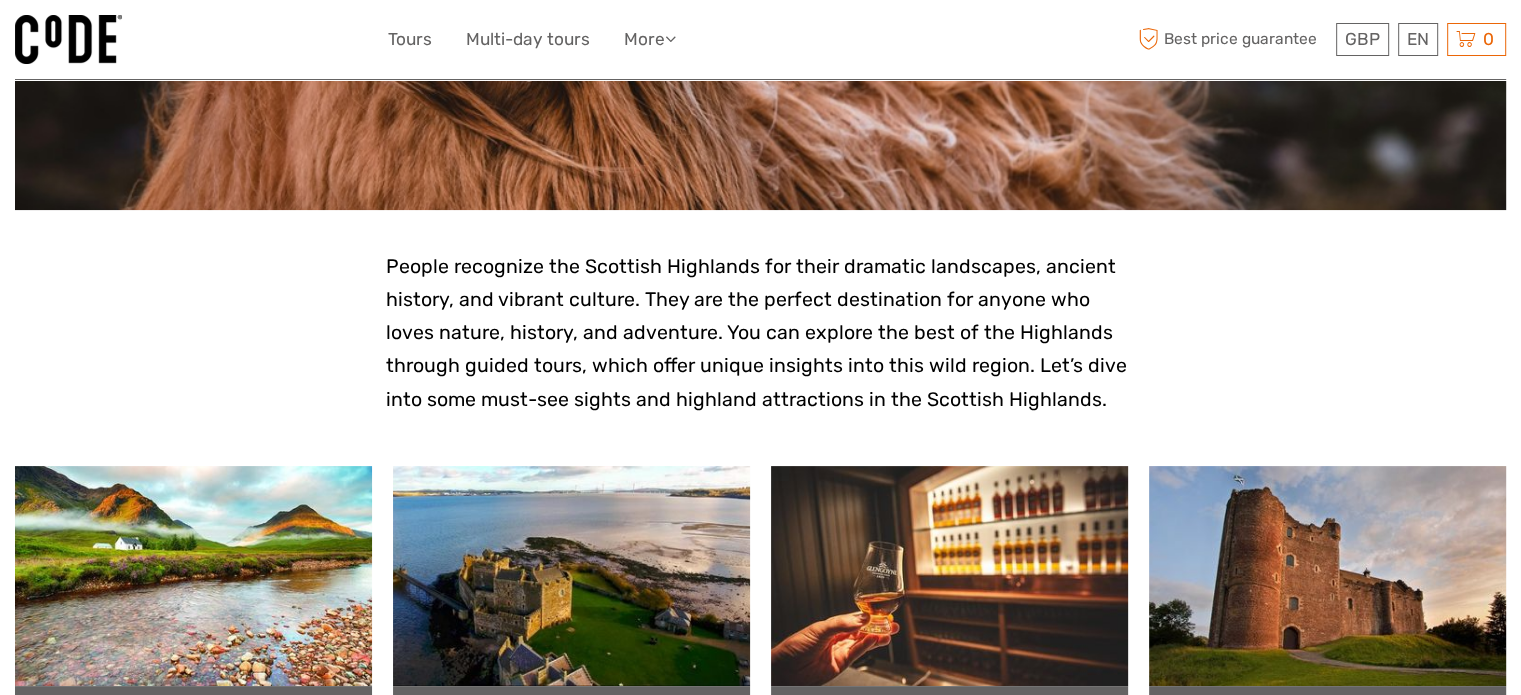 scroll, scrollTop: 334, scrollLeft: 0, axis: vertical 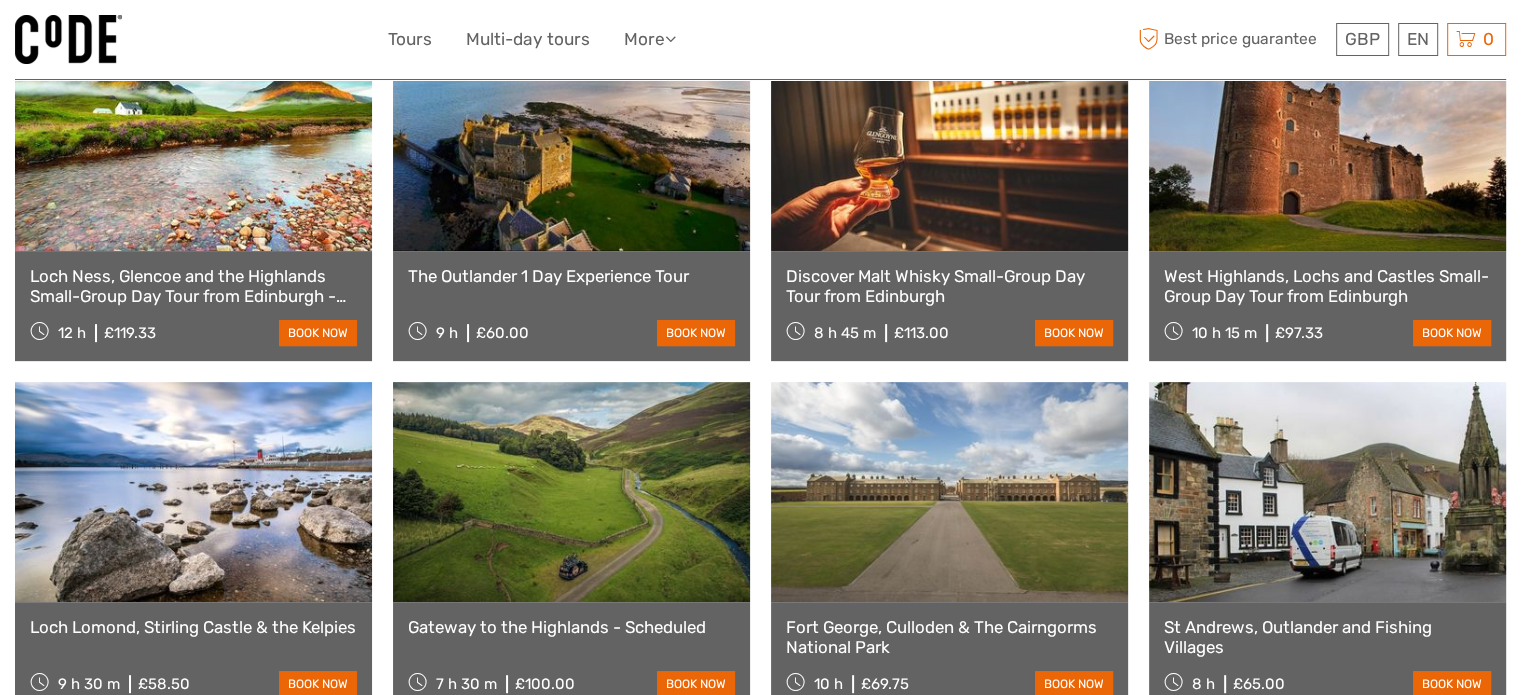 click on "Loch Ness, Glencoe and the Highlands Small-Group Day Tour from Edinburgh - tickets included" at bounding box center [193, 286] 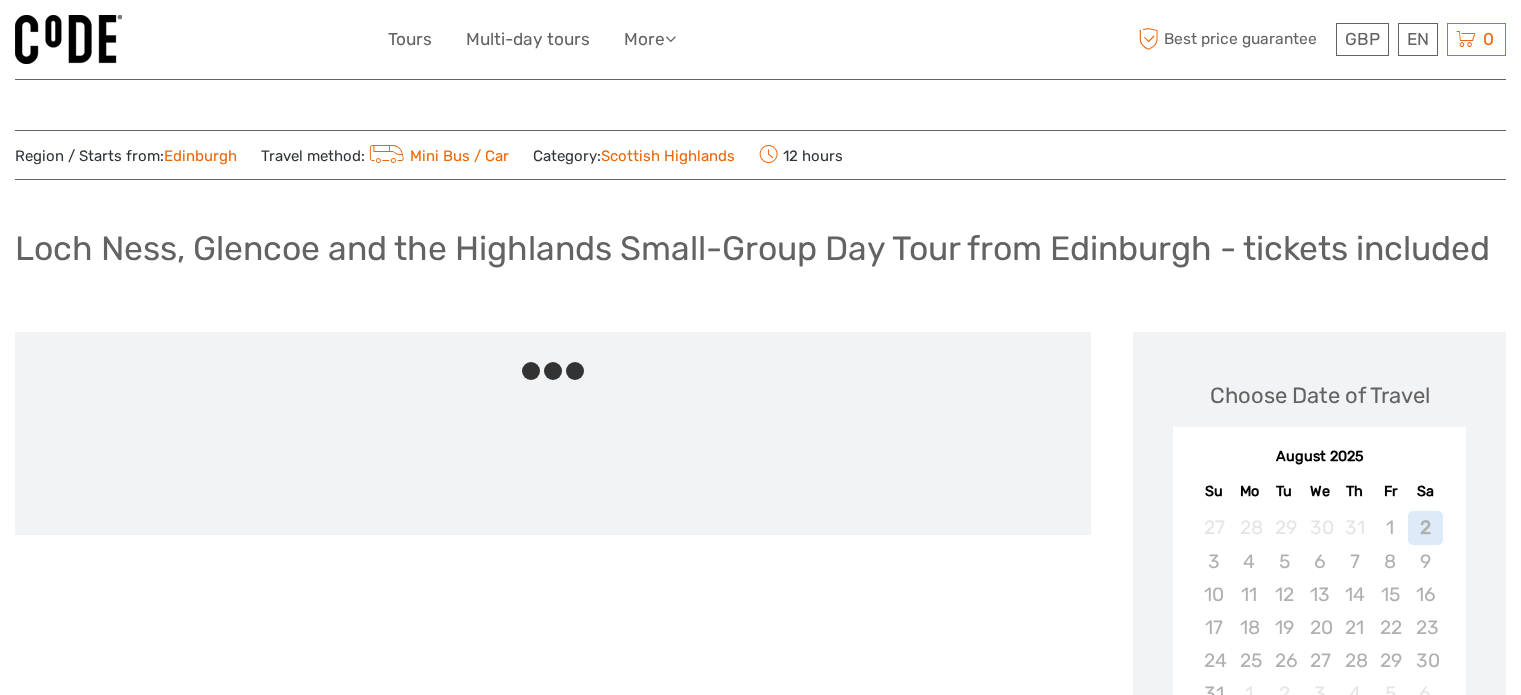 scroll, scrollTop: 0, scrollLeft: 0, axis: both 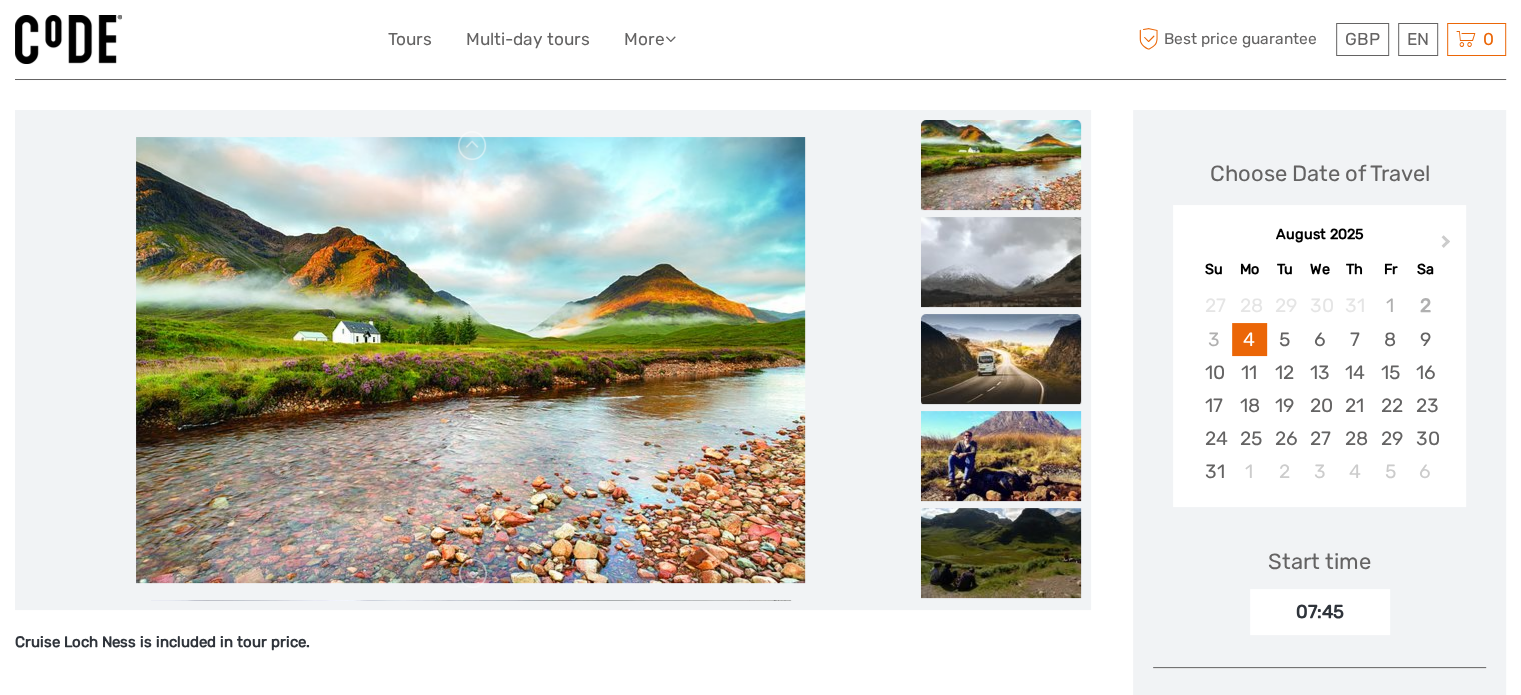 click at bounding box center [1001, 359] 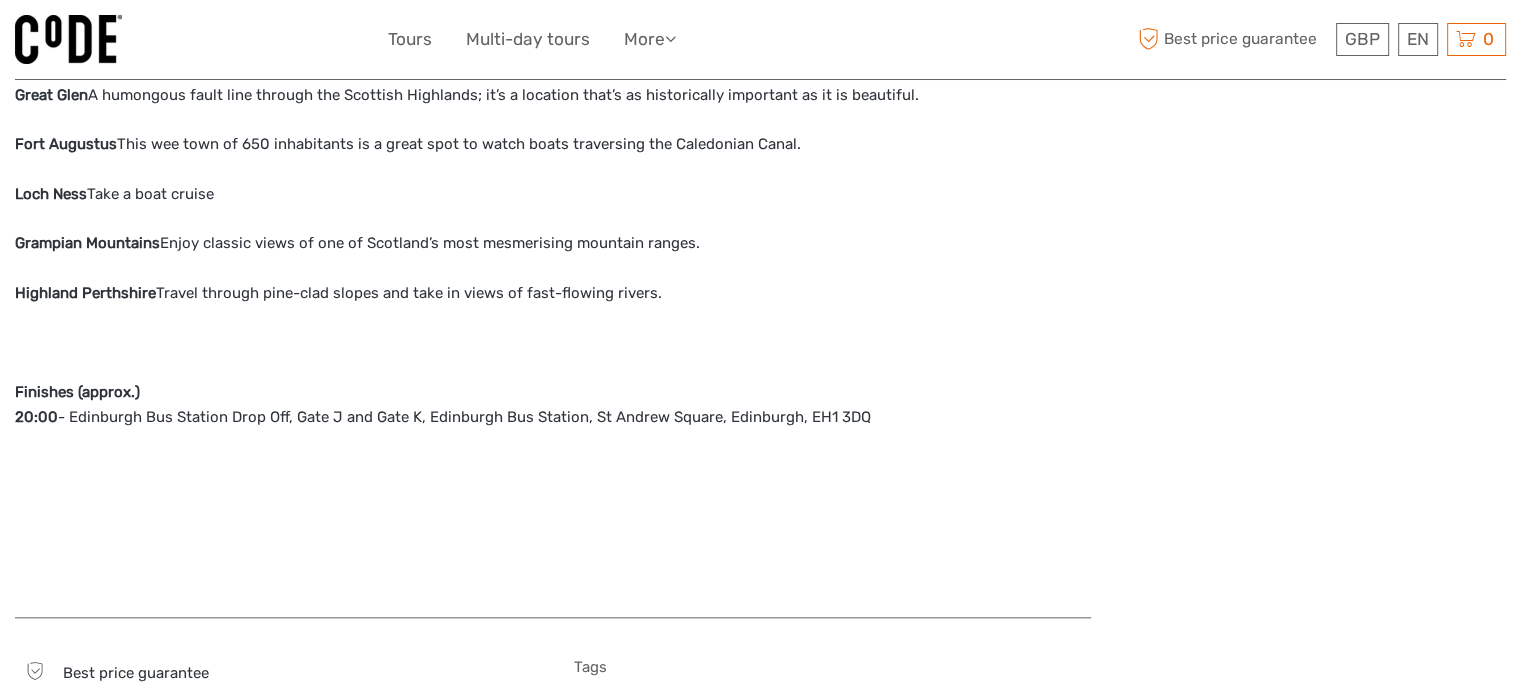 scroll, scrollTop: 1852, scrollLeft: 0, axis: vertical 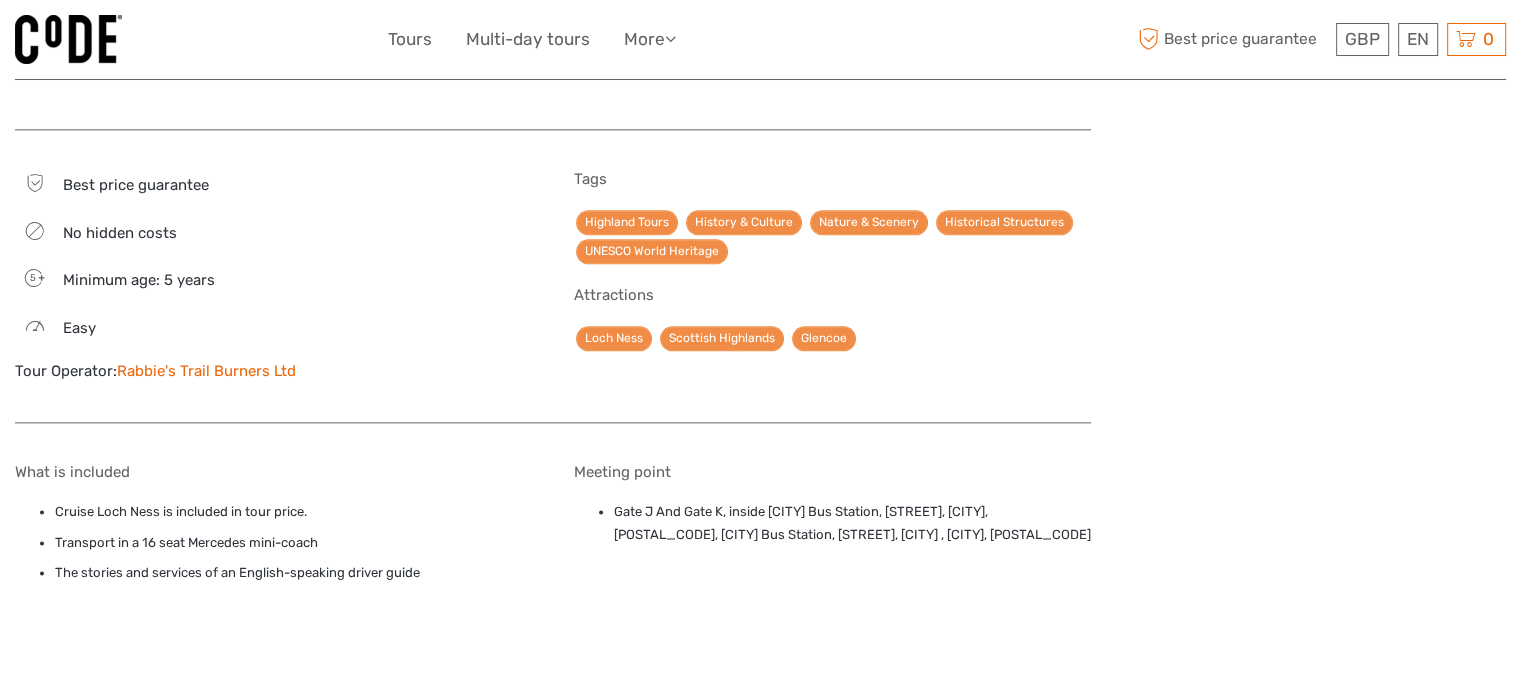click on "Rabbie's Trail Burners Ltd" at bounding box center [206, 371] 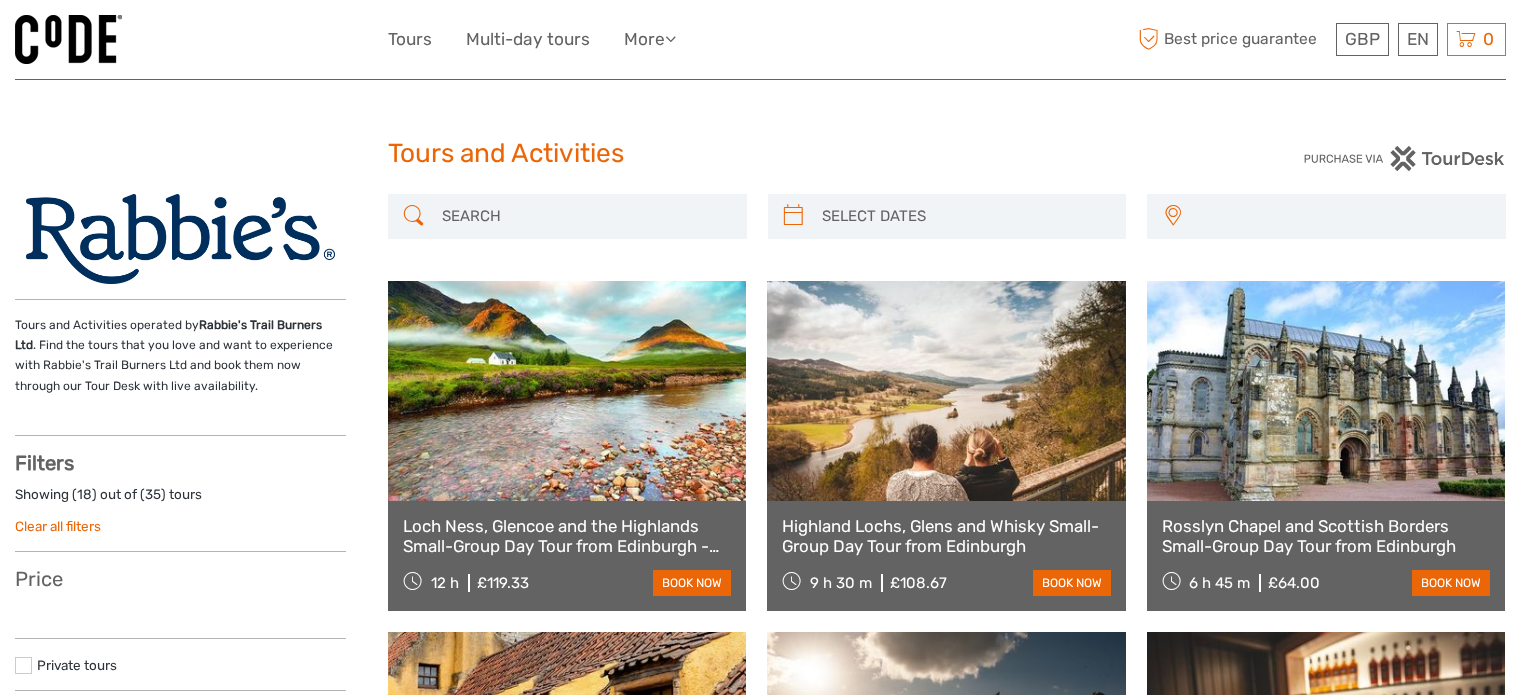 select 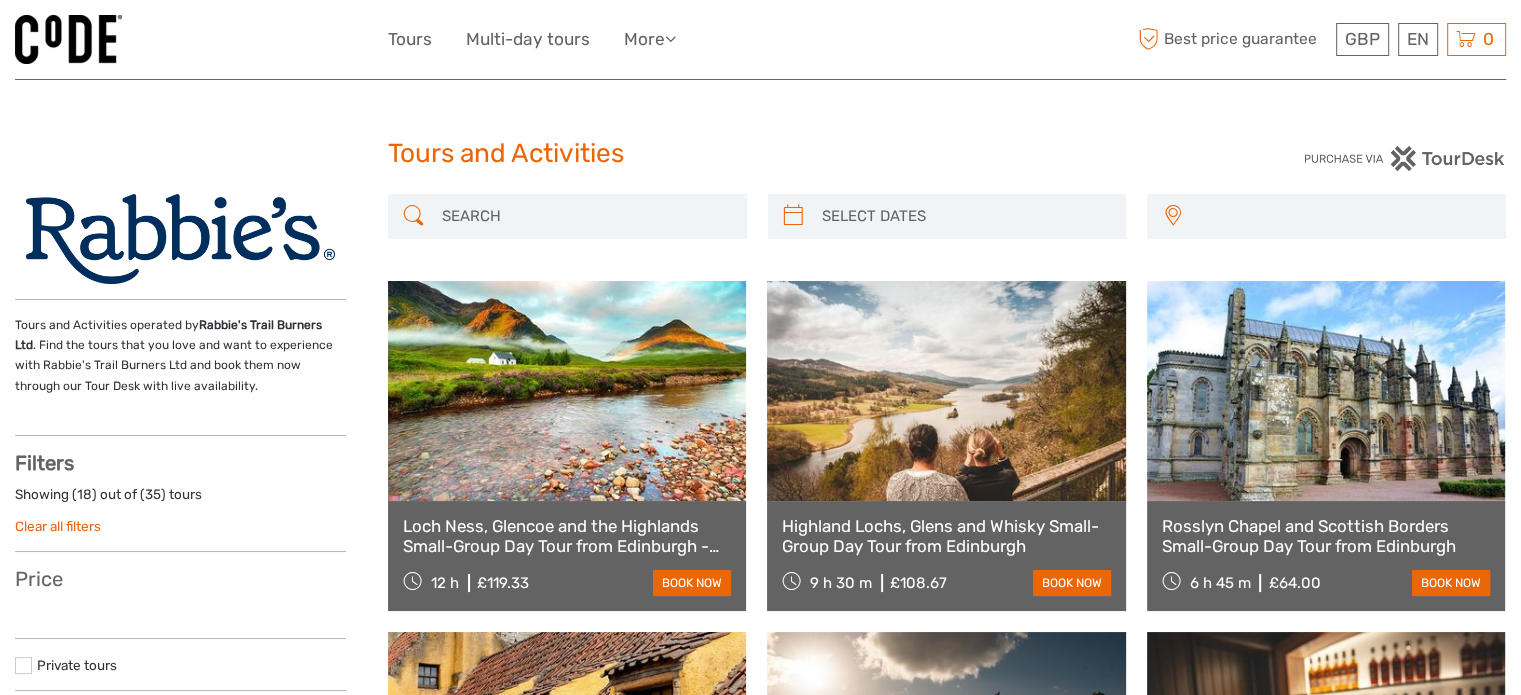 select 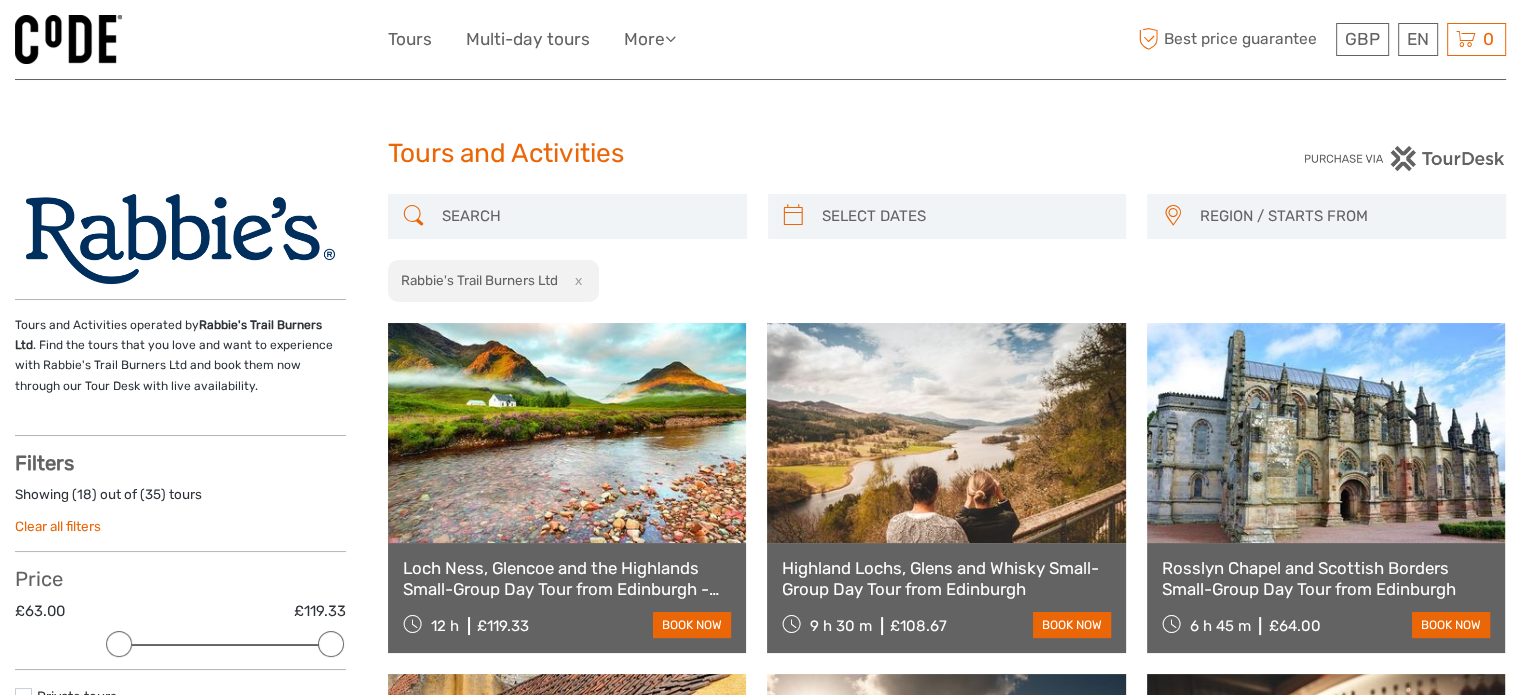 scroll, scrollTop: 0, scrollLeft: 0, axis: both 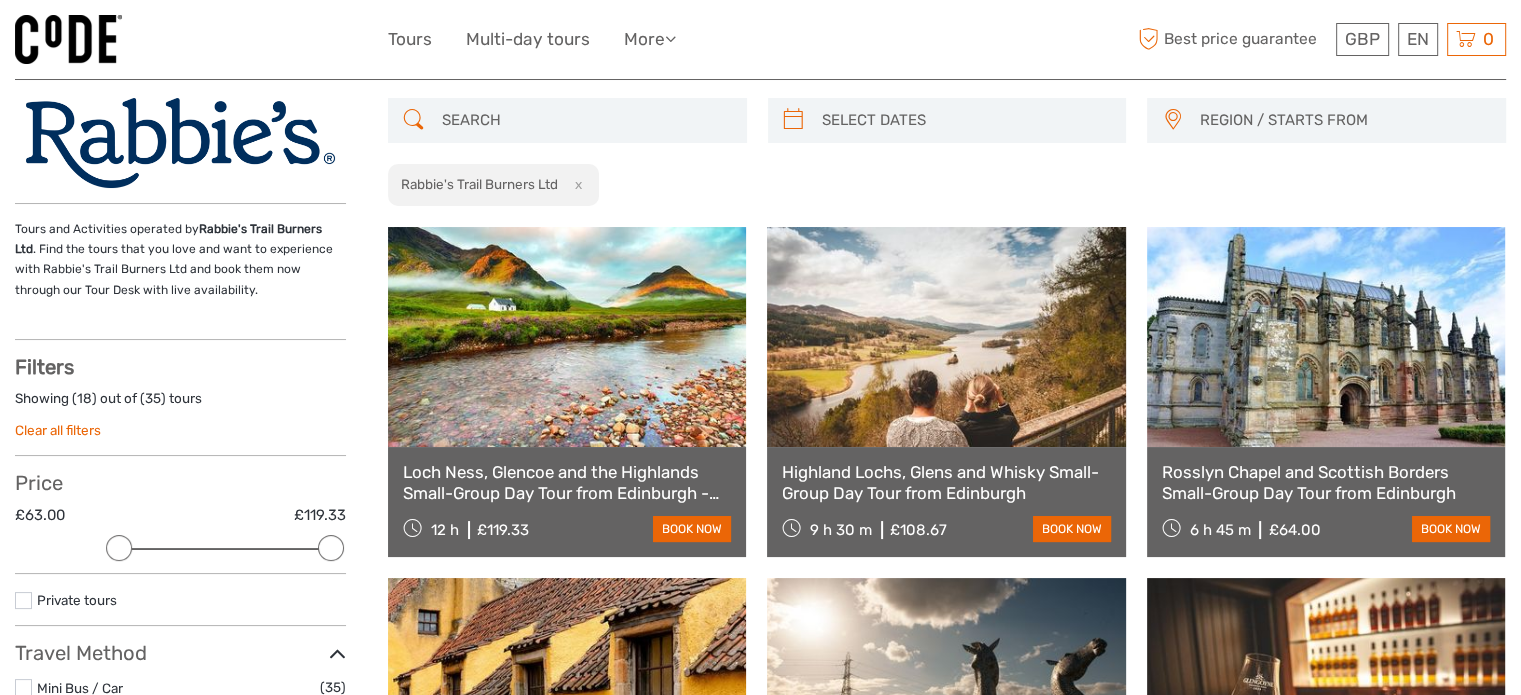 click on "Loch Ness, Glencoe and the Highlands Small-Group Day Tour from Edinburgh - tickets included" at bounding box center (567, 482) 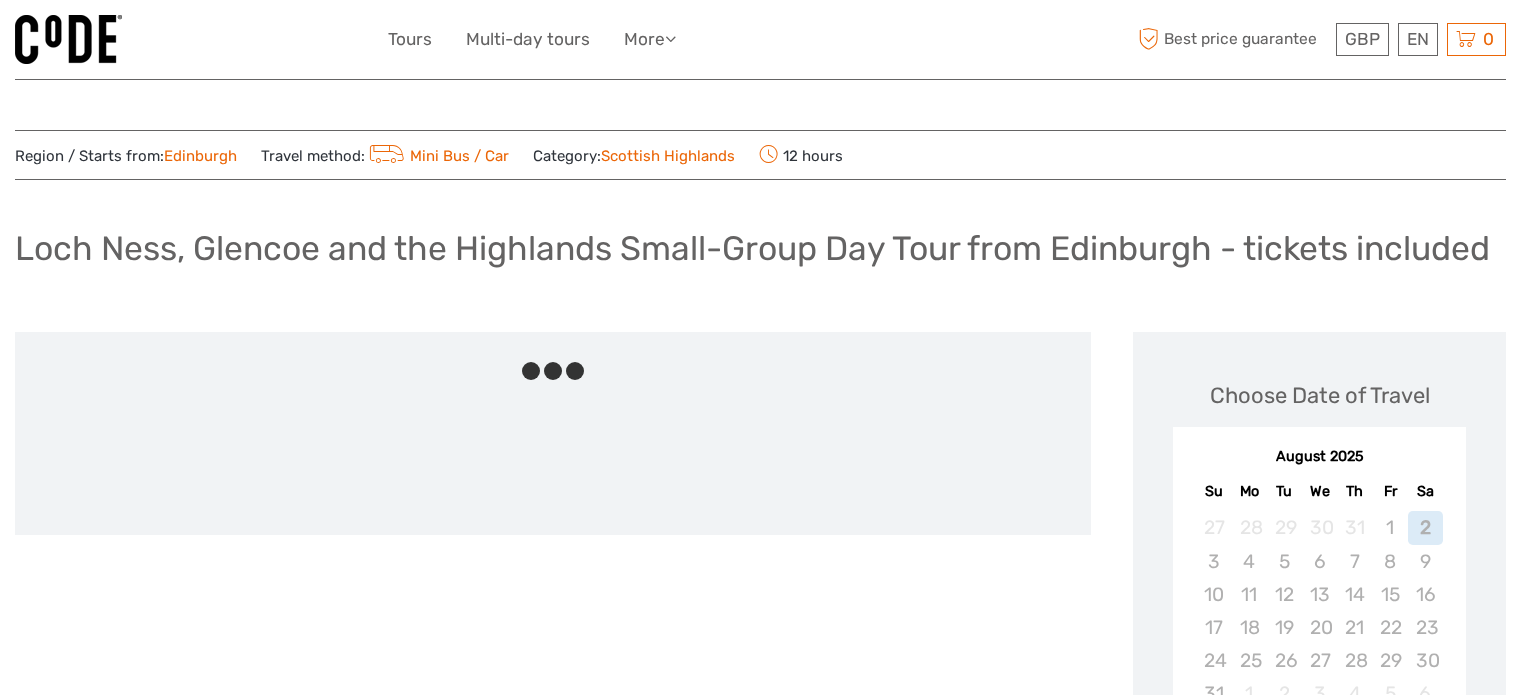 scroll, scrollTop: 0, scrollLeft: 0, axis: both 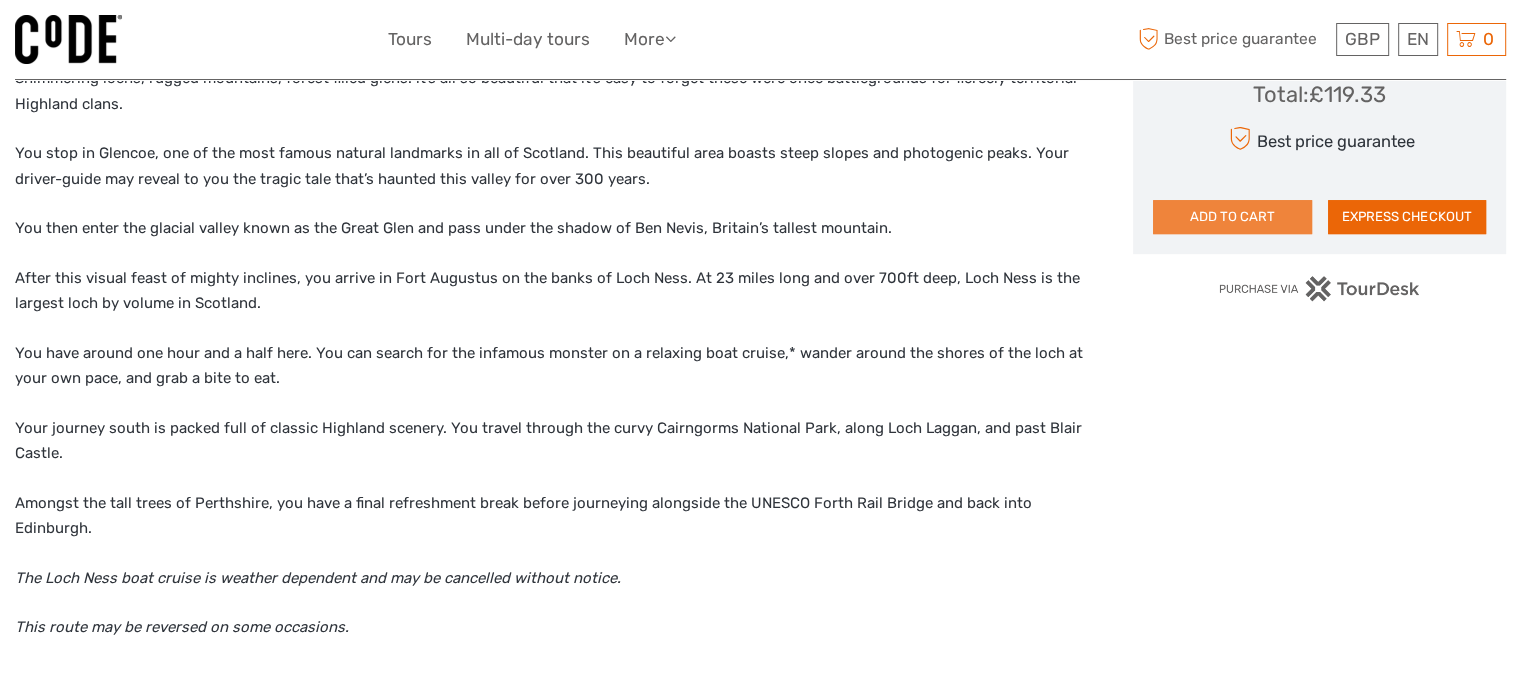 click on "ADD TO CART" at bounding box center [1232, 217] 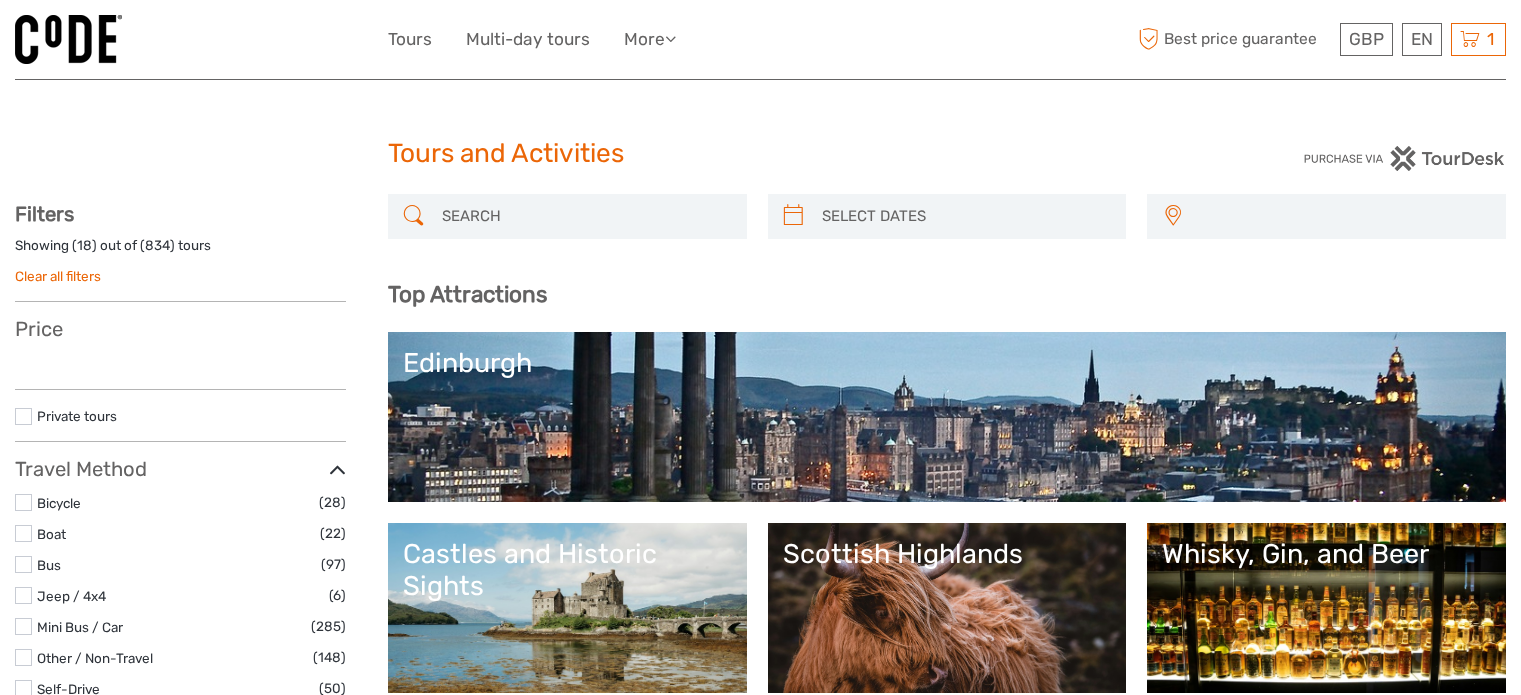 select 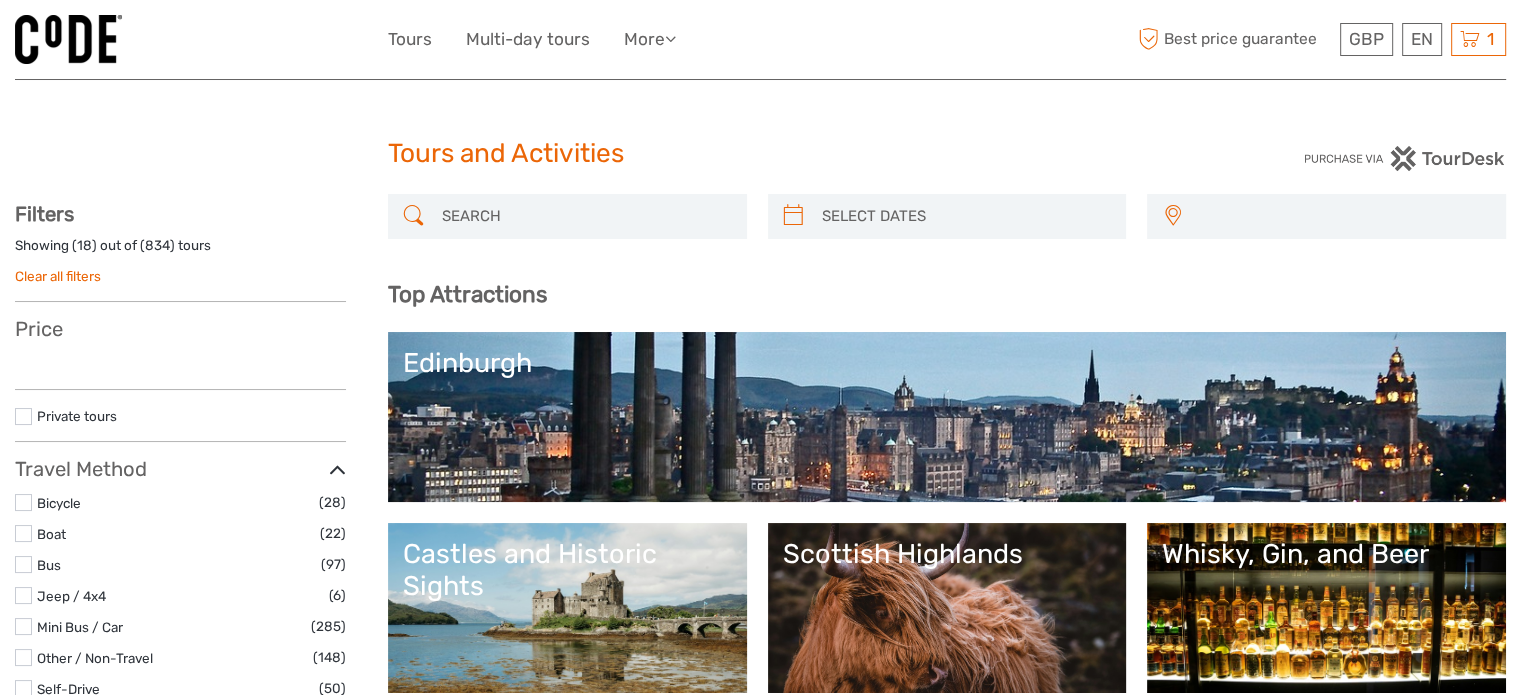 select 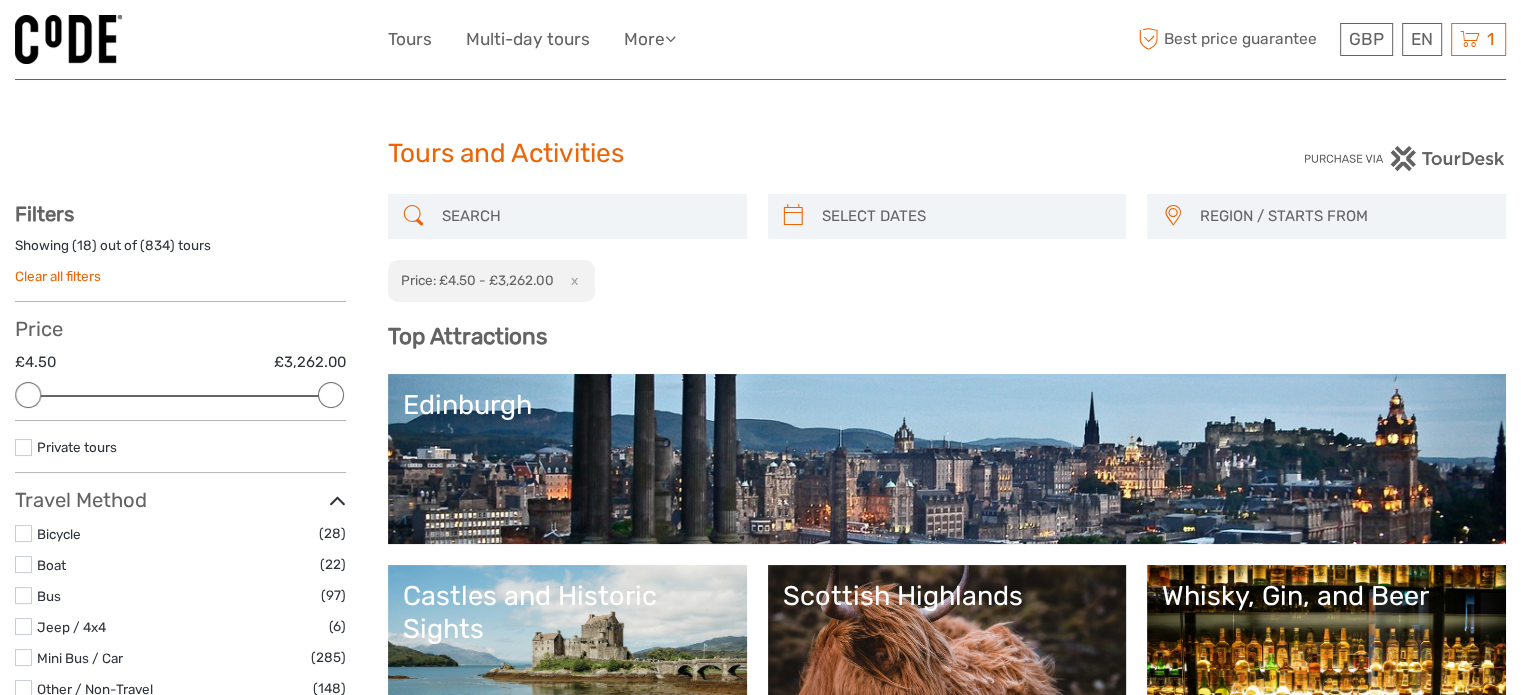 scroll, scrollTop: 0, scrollLeft: 0, axis: both 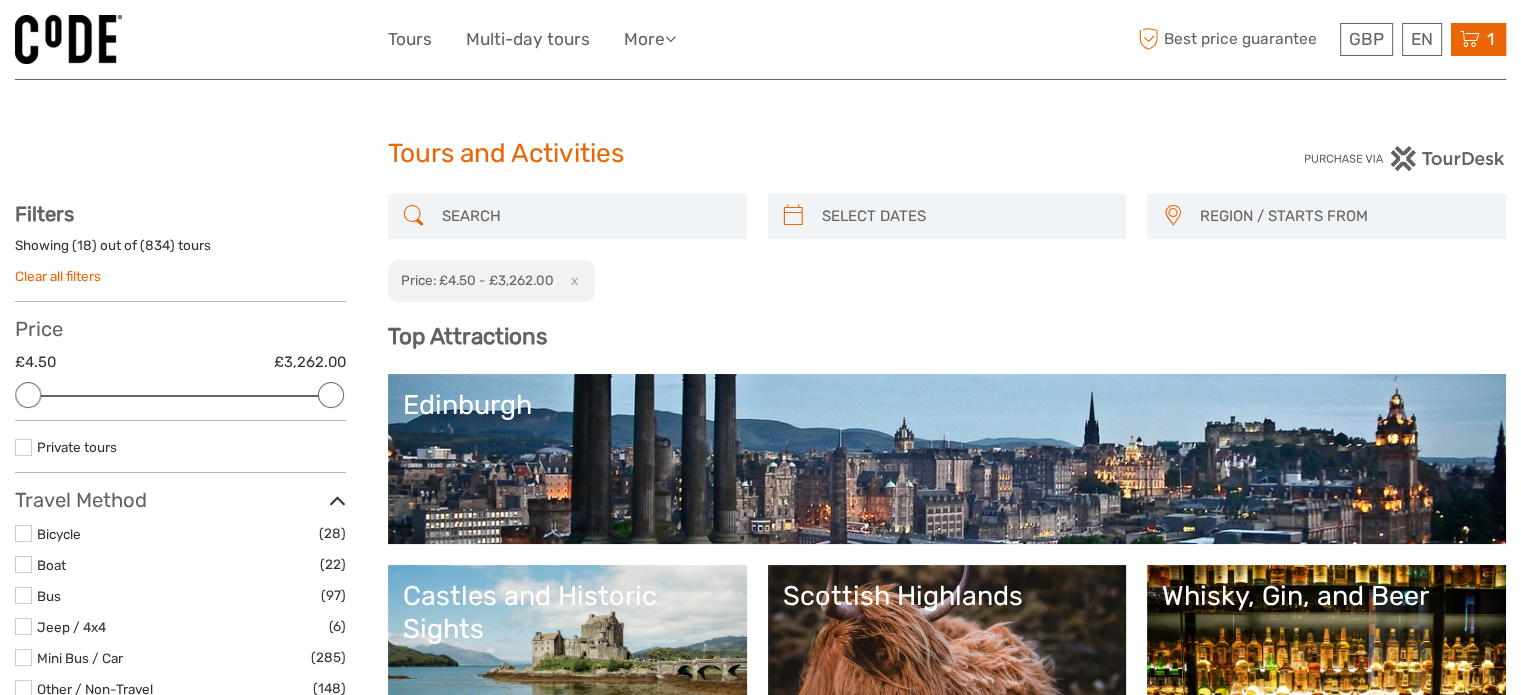 click at bounding box center (1470, 39) 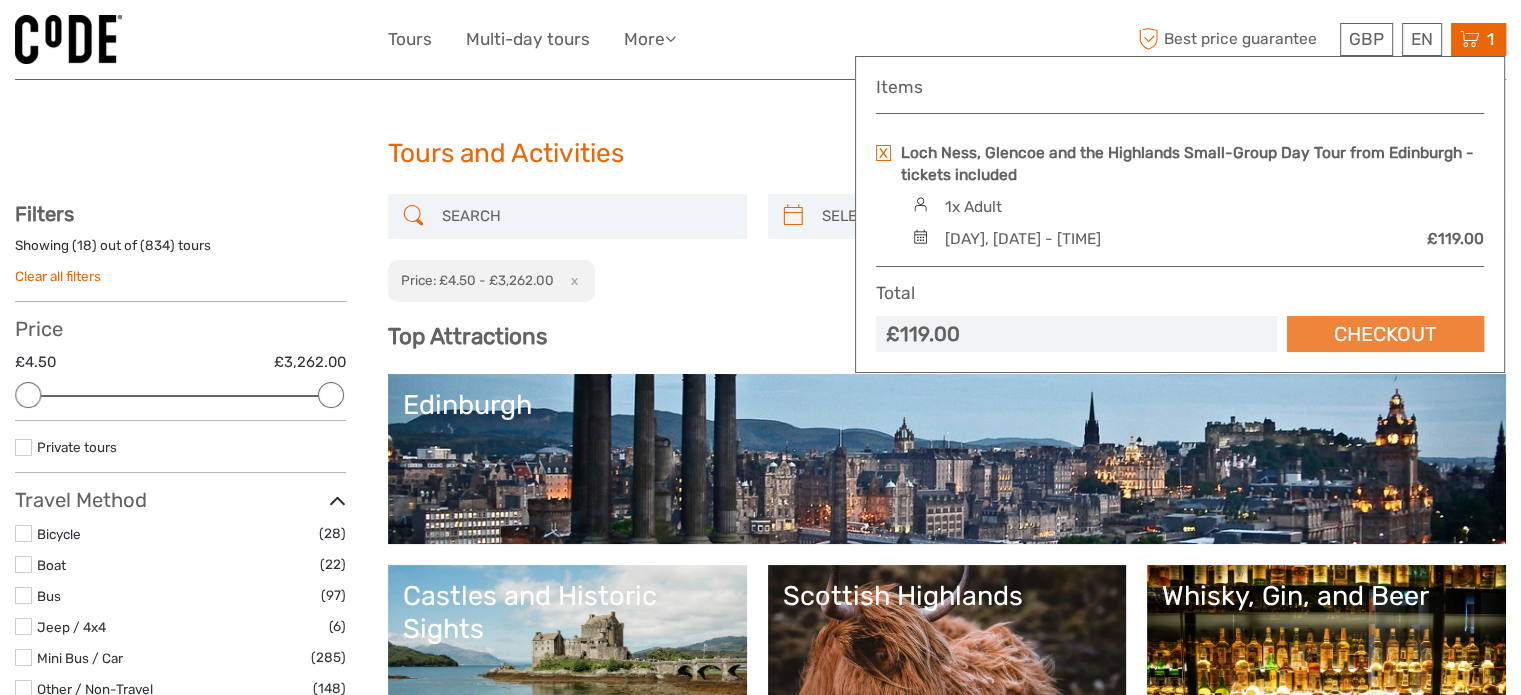 click on "Checkout" at bounding box center [1385, 334] 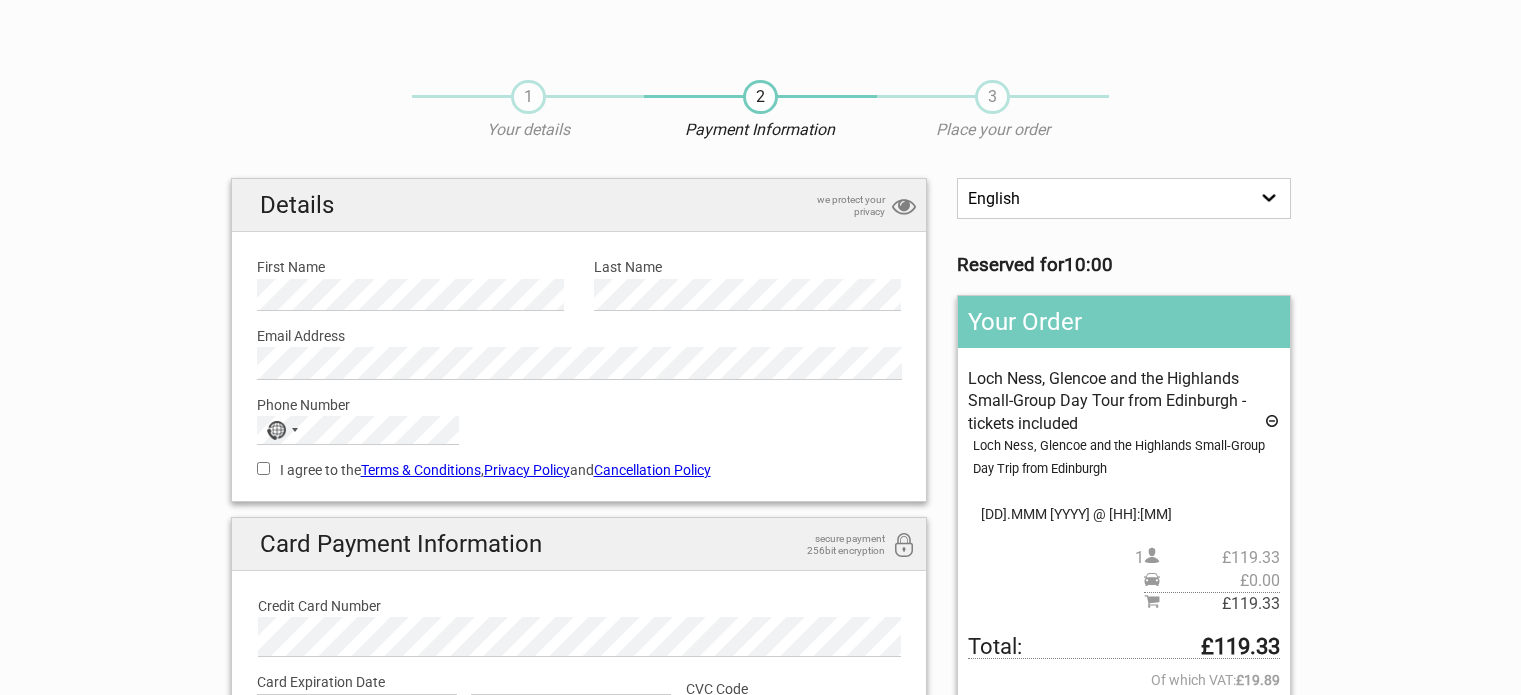 scroll, scrollTop: 0, scrollLeft: 0, axis: both 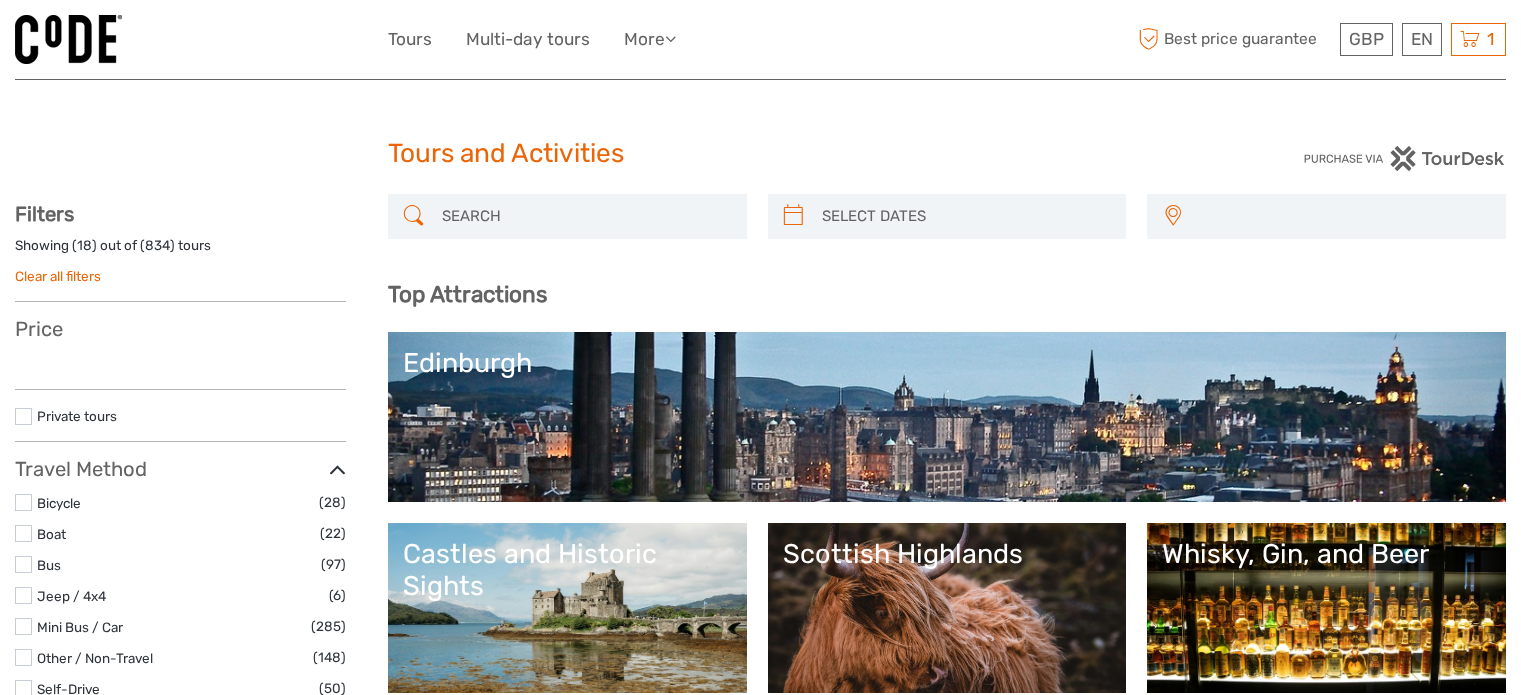select 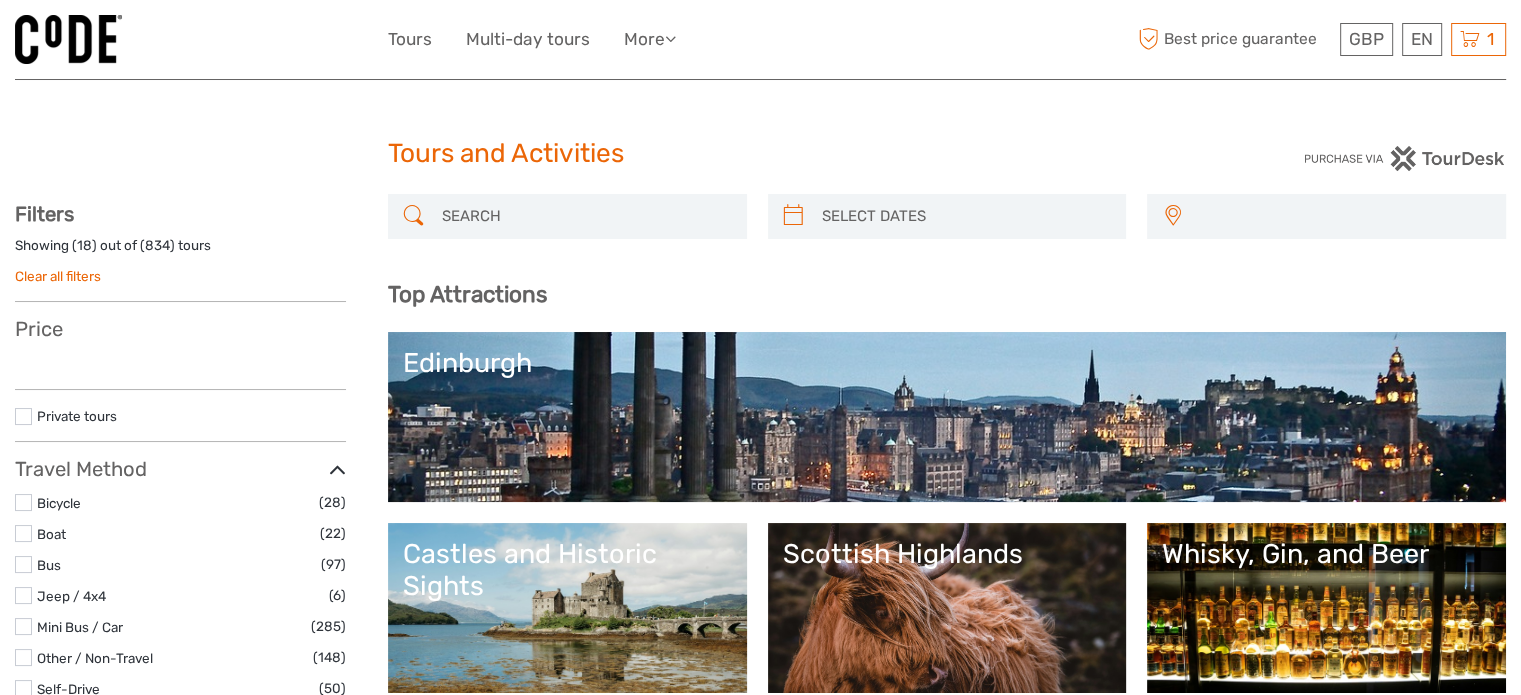select 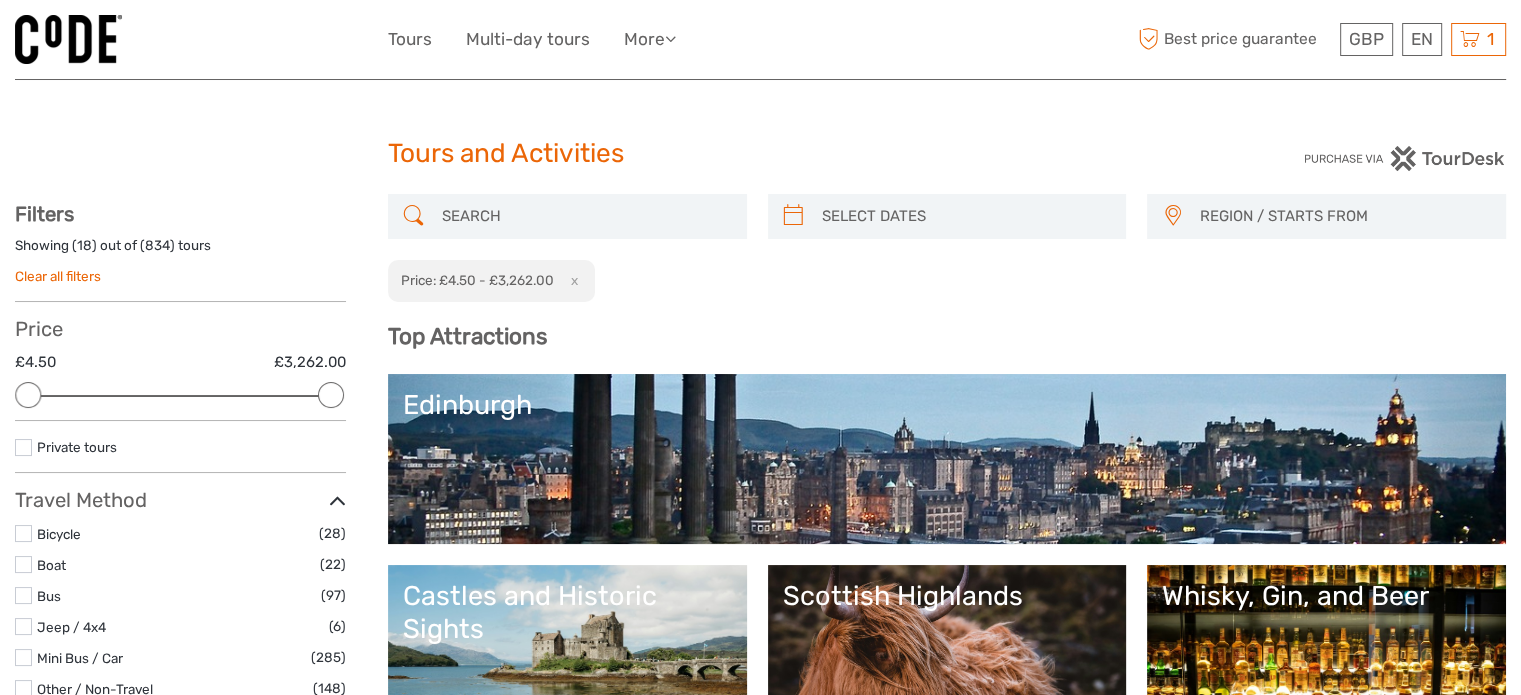 scroll, scrollTop: 0, scrollLeft: 0, axis: both 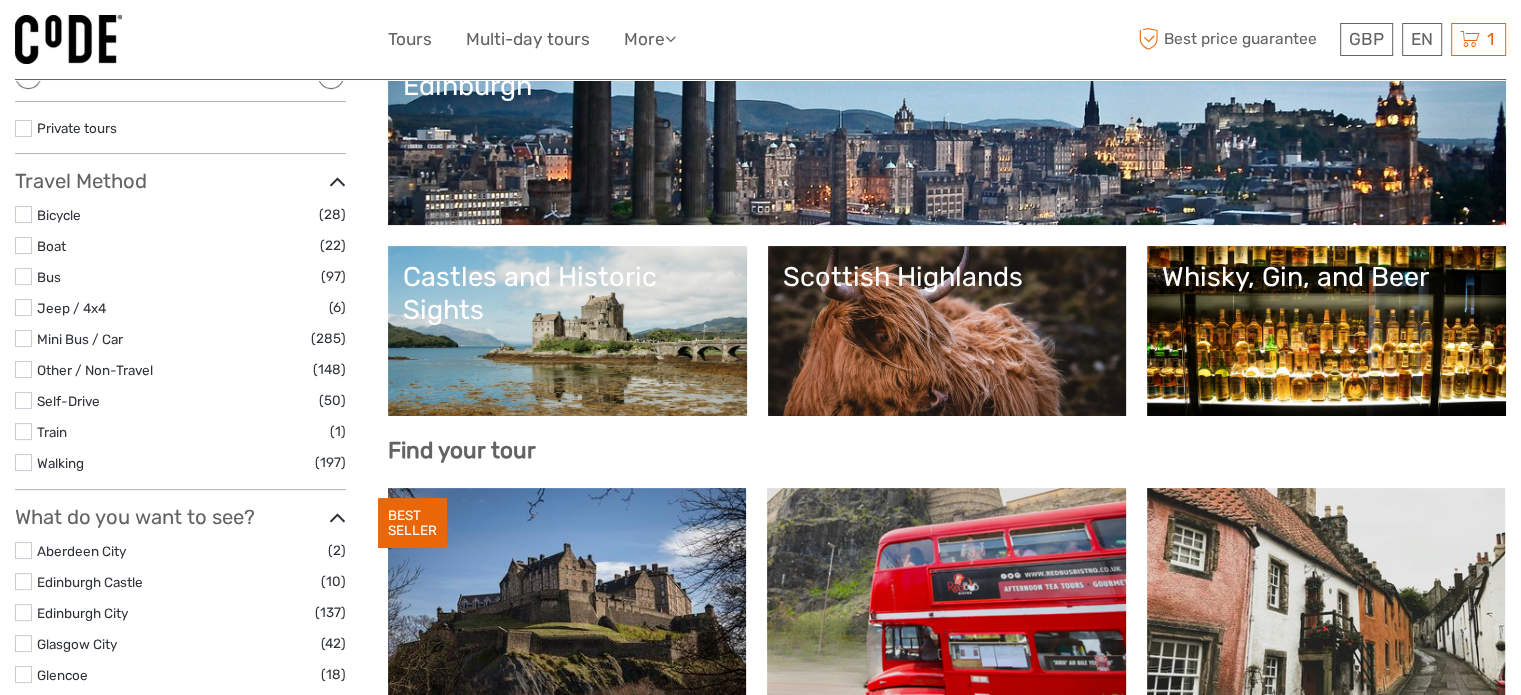 click on "Scottish Highlands" at bounding box center [947, 331] 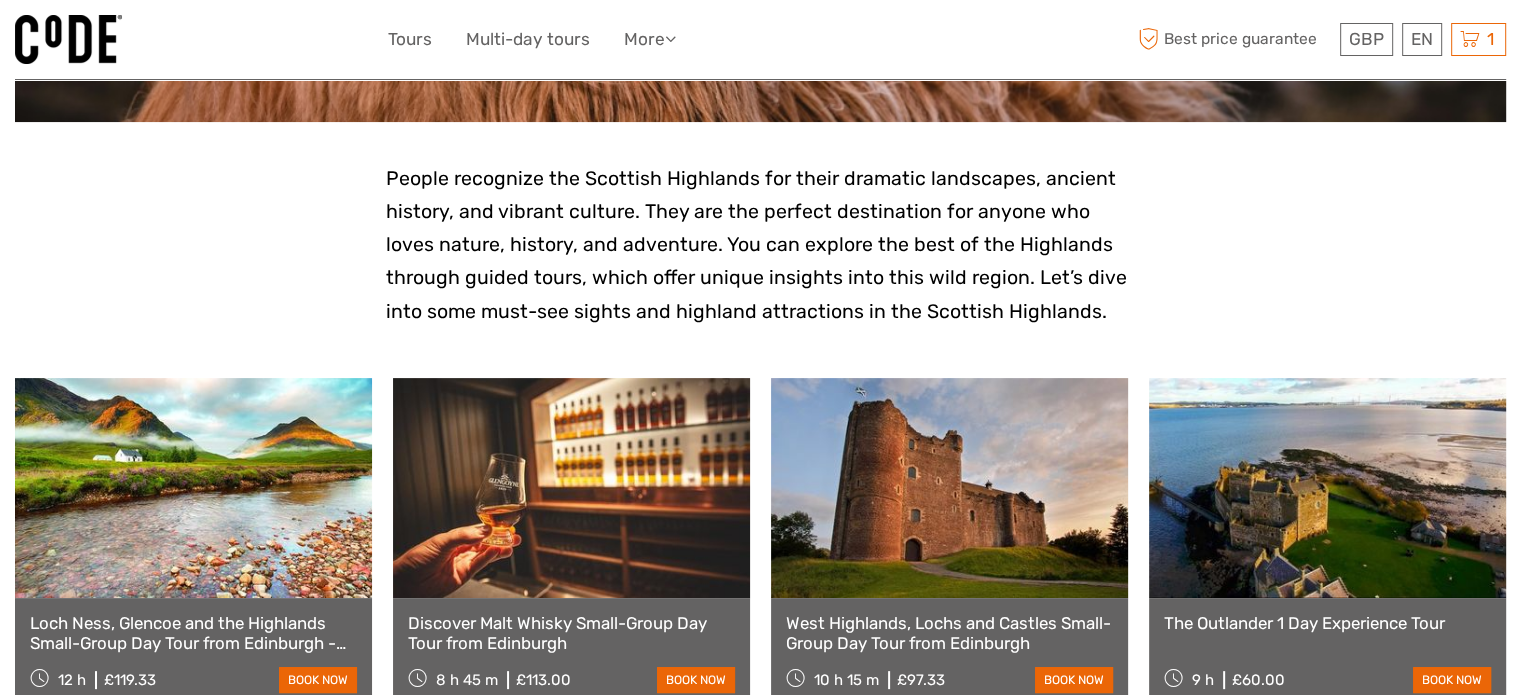 scroll, scrollTop: 646, scrollLeft: 0, axis: vertical 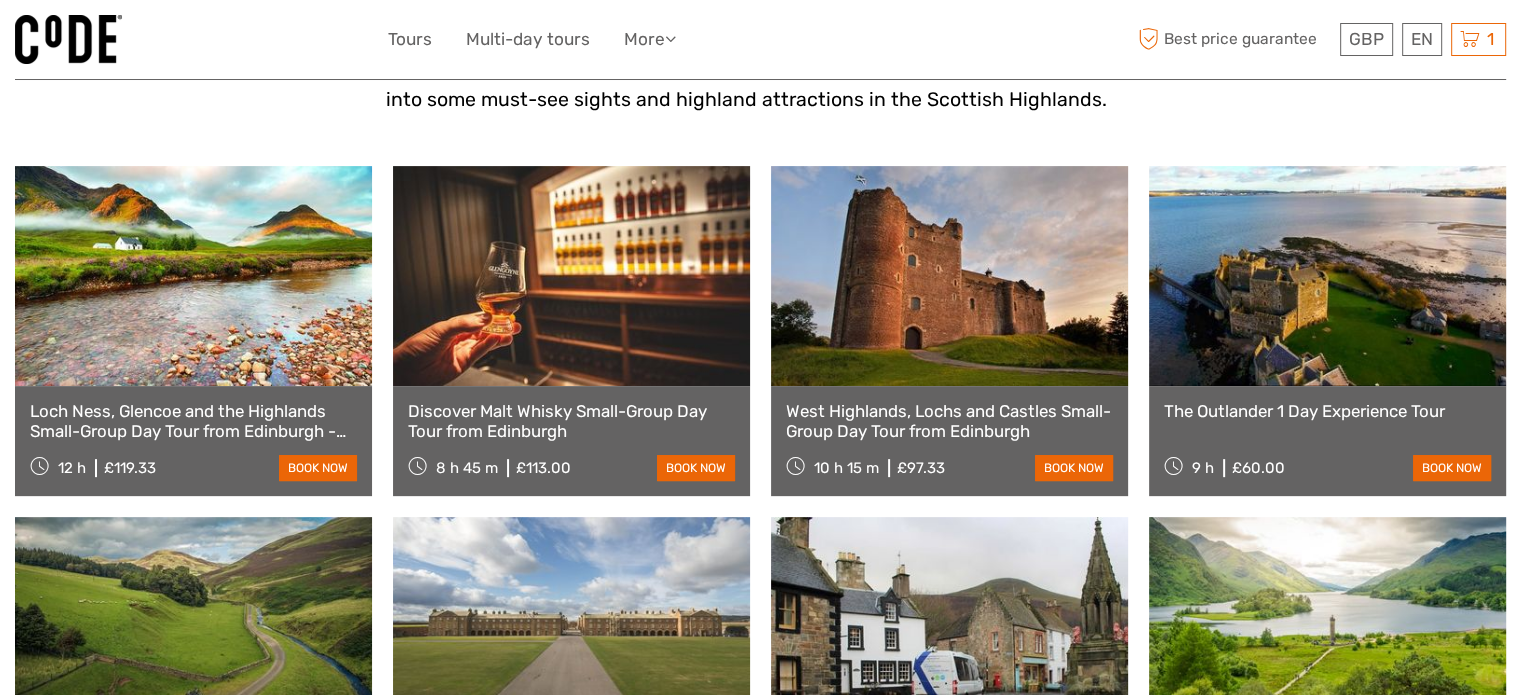 click at bounding box center [193, 276] 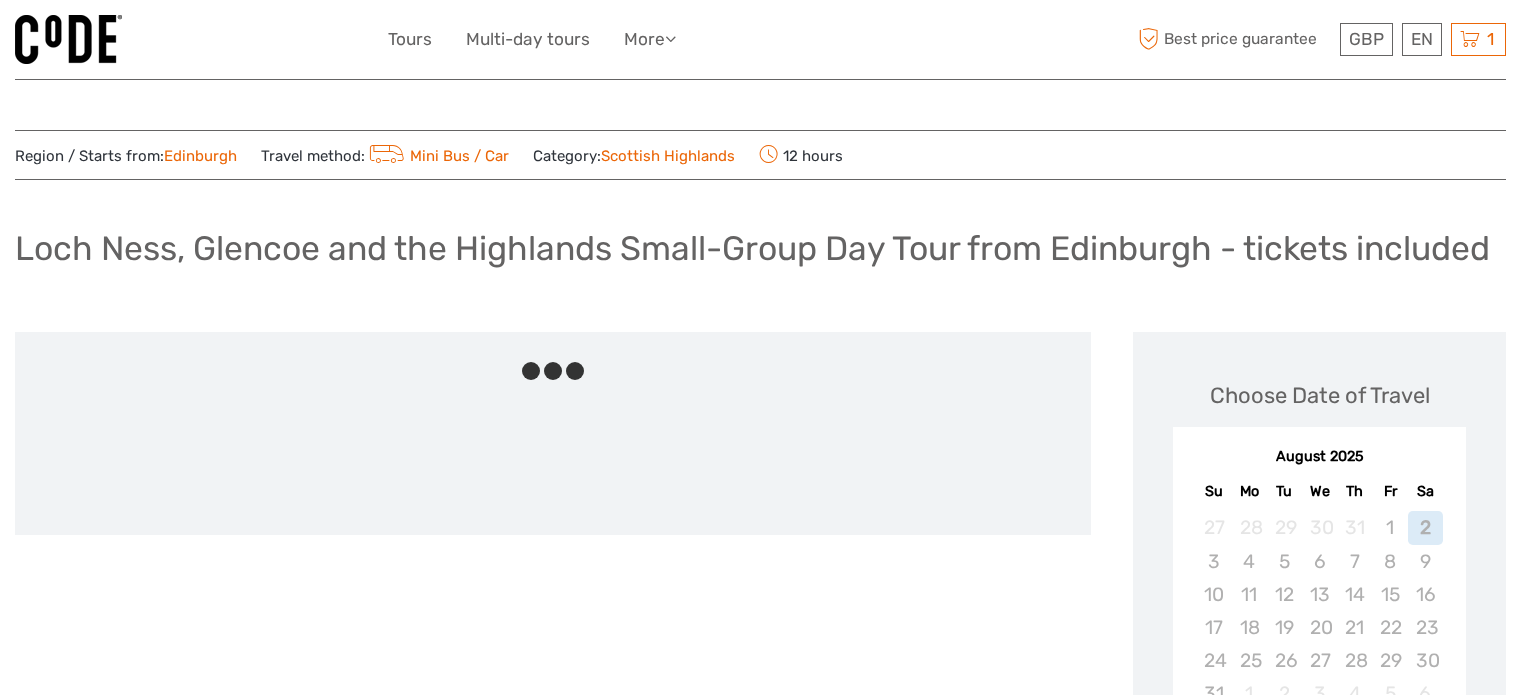 scroll, scrollTop: 0, scrollLeft: 0, axis: both 